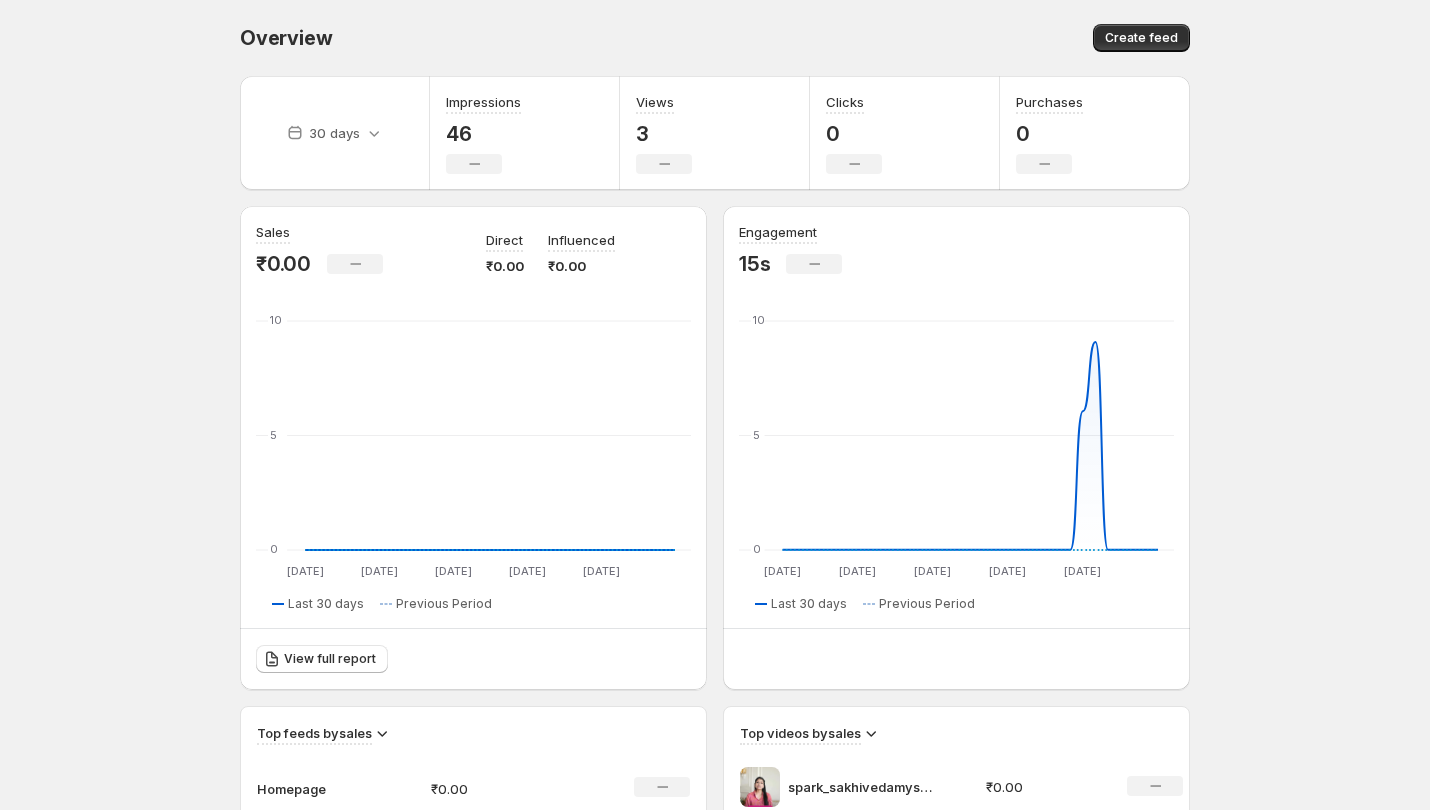 scroll, scrollTop: 0, scrollLeft: 0, axis: both 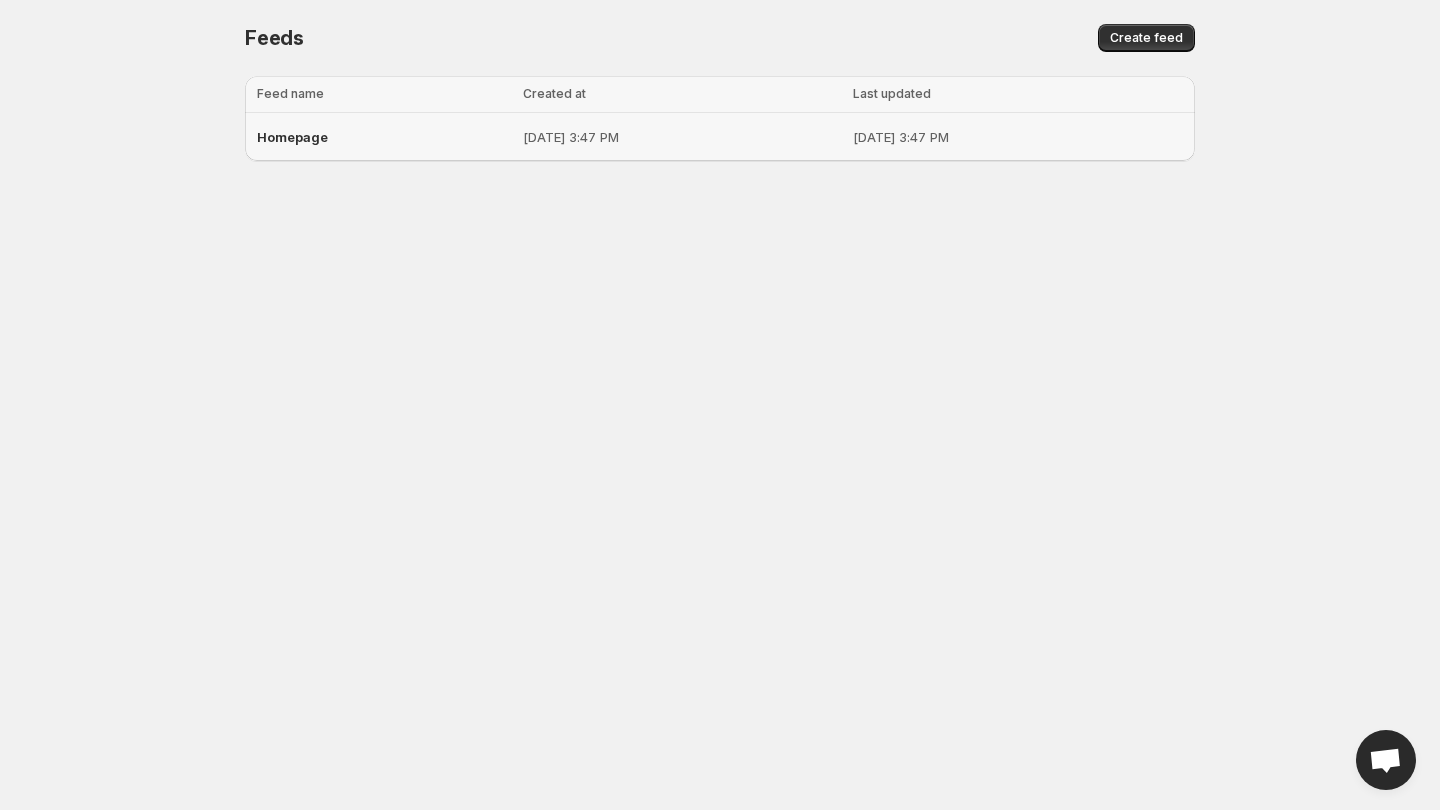 click on "Homepage" at bounding box center [292, 137] 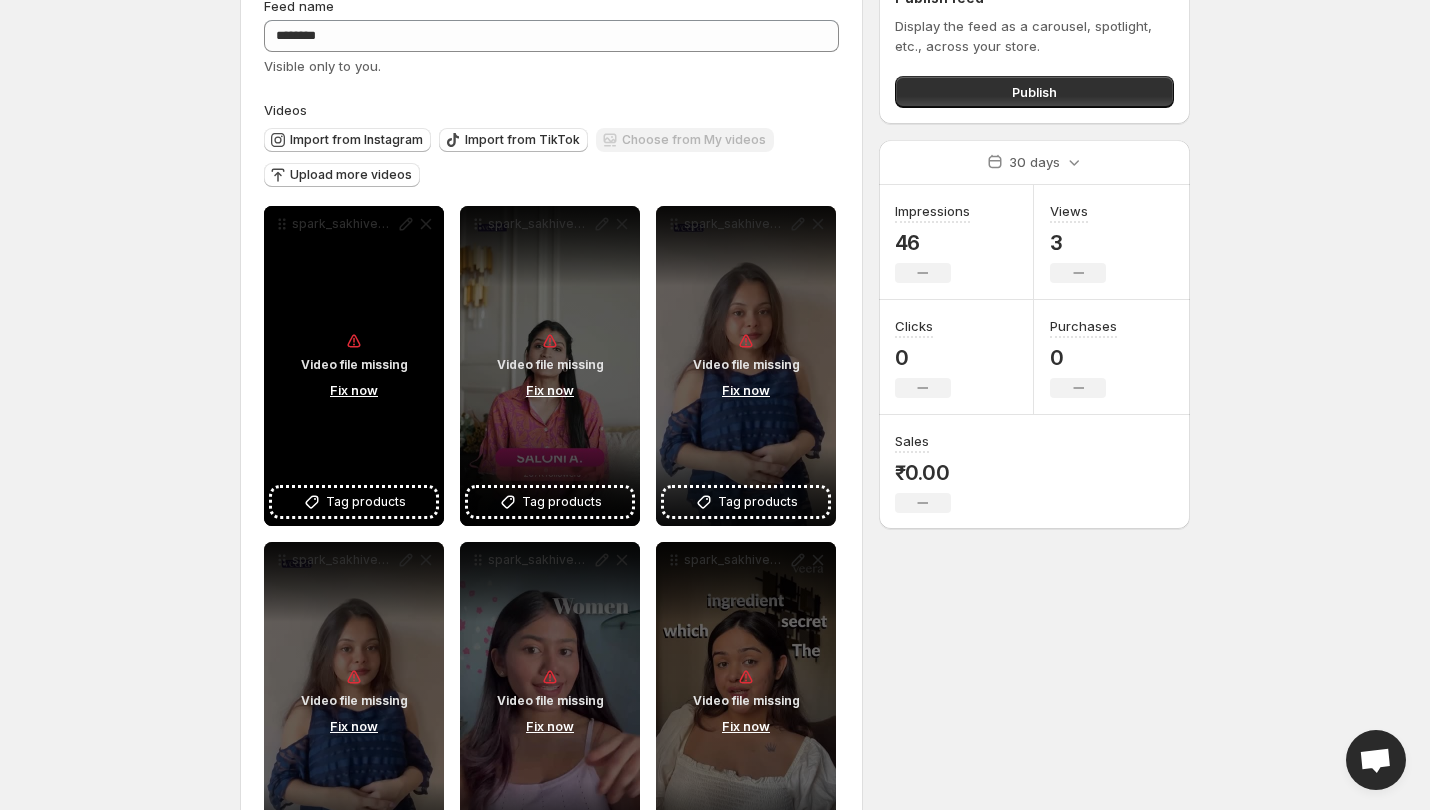 scroll, scrollTop: 0, scrollLeft: 0, axis: both 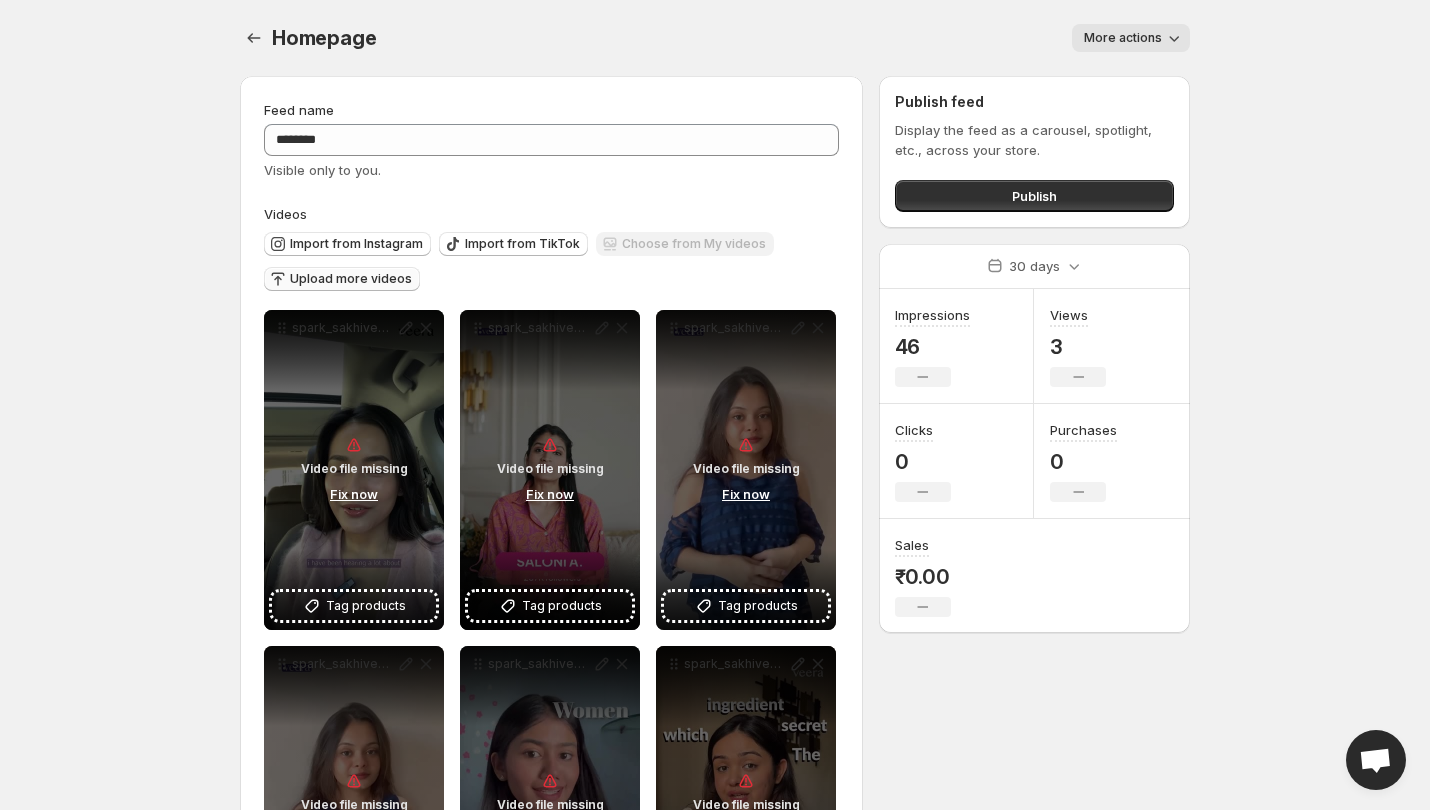 click on "Upload more videos" at bounding box center (351, 279) 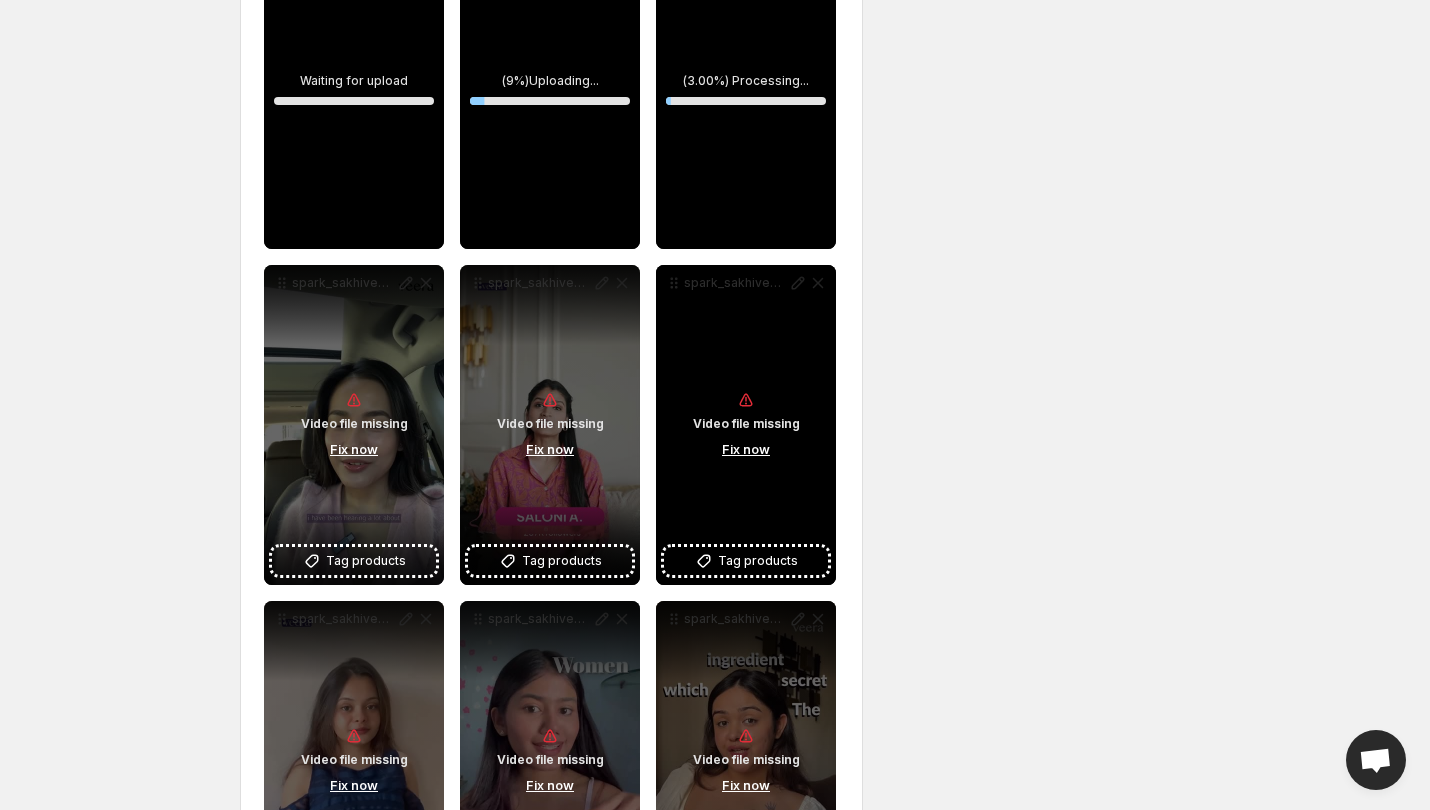 scroll, scrollTop: 876, scrollLeft: 0, axis: vertical 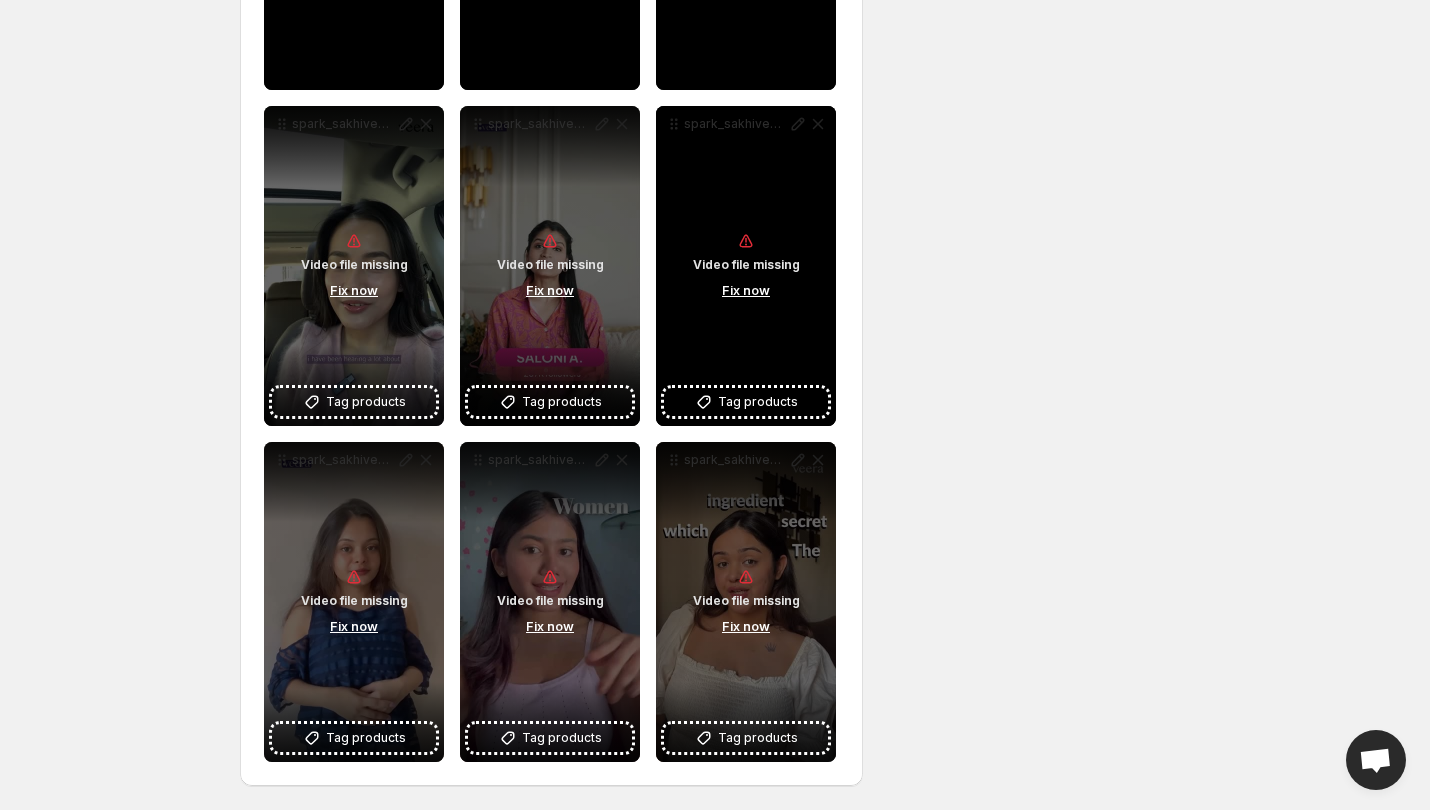click on "Fix now" at bounding box center [746, 290] 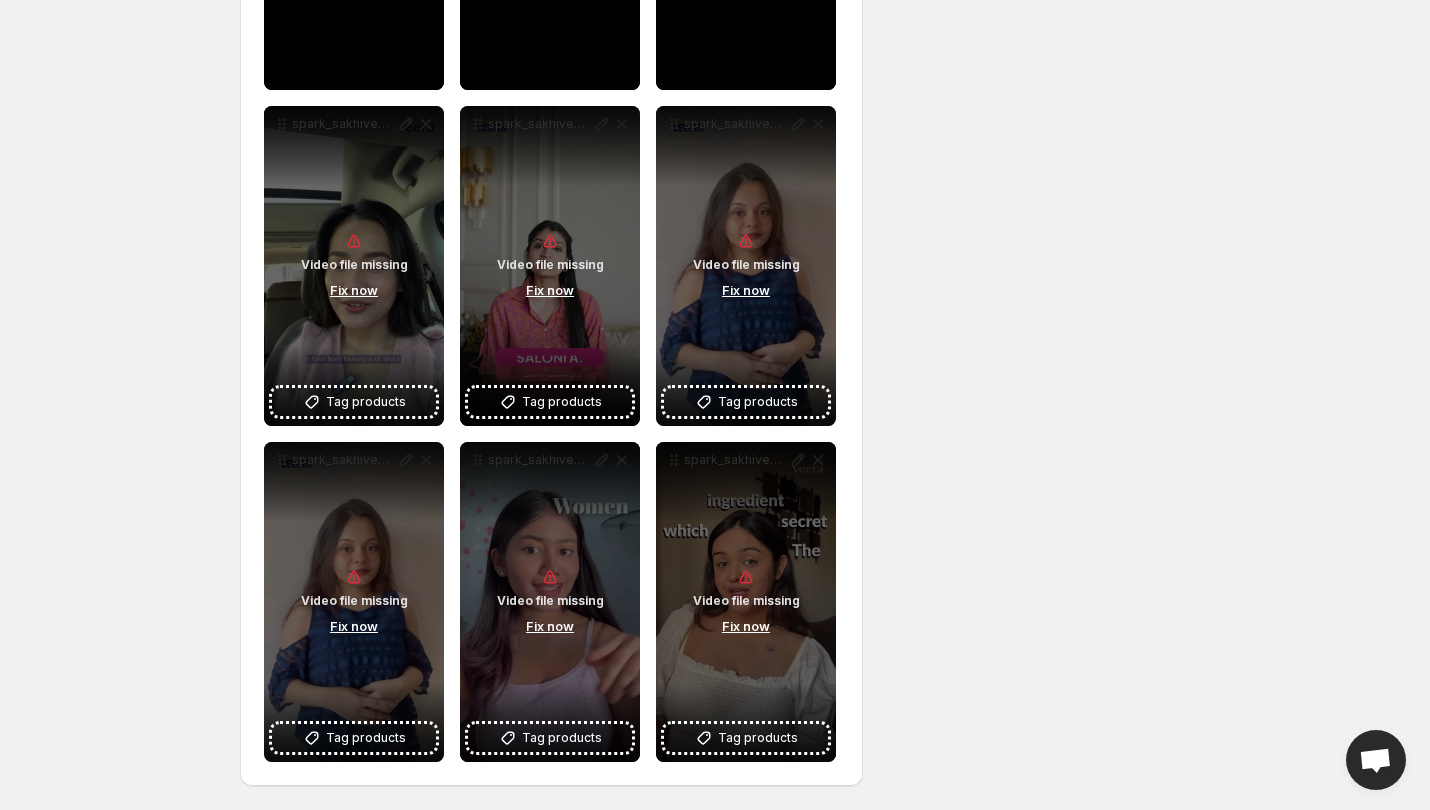drag, startPoint x: 749, startPoint y: 295, endPoint x: 1083, endPoint y: 186, distance: 351.33603 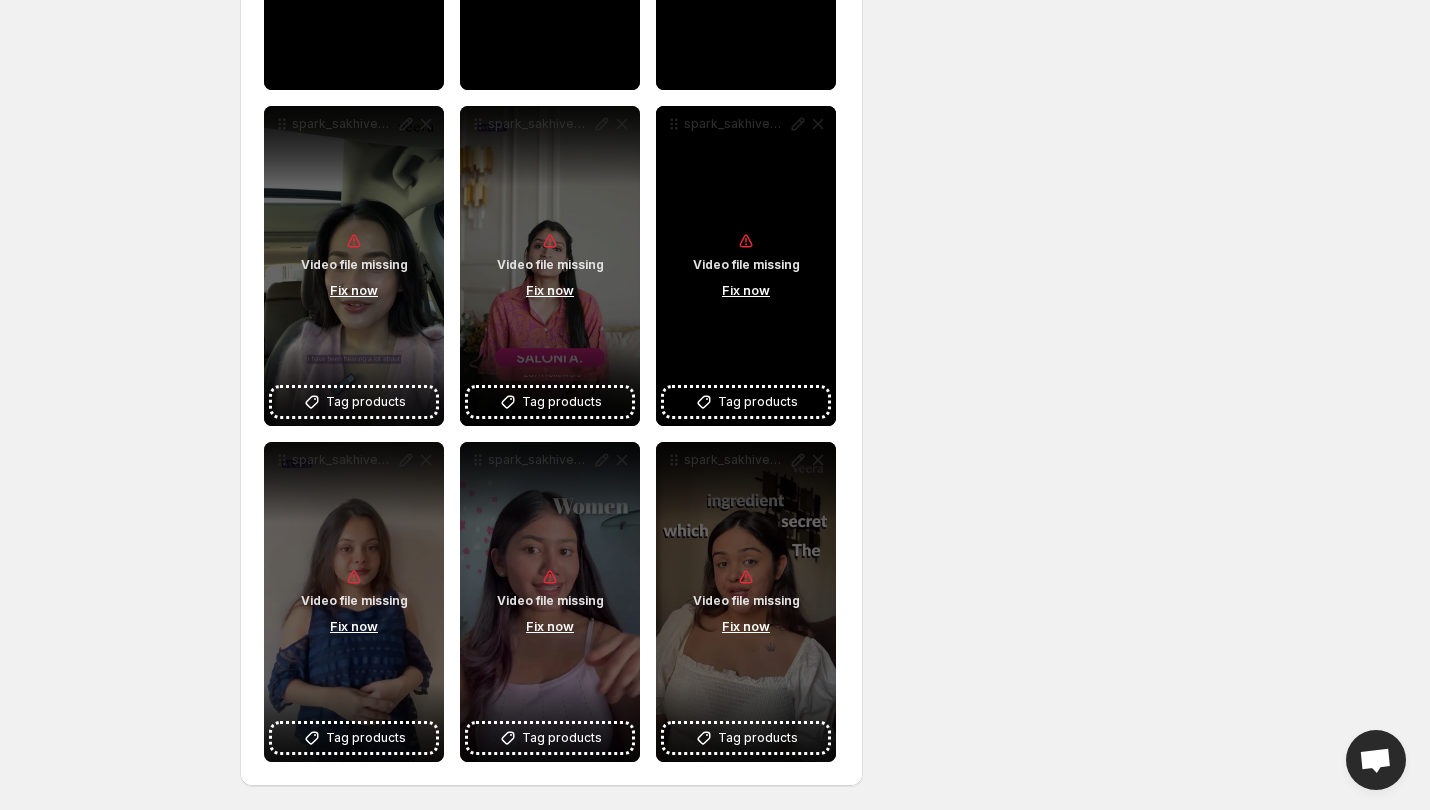 click on "Video file missing Fix now" at bounding box center (746, 266) 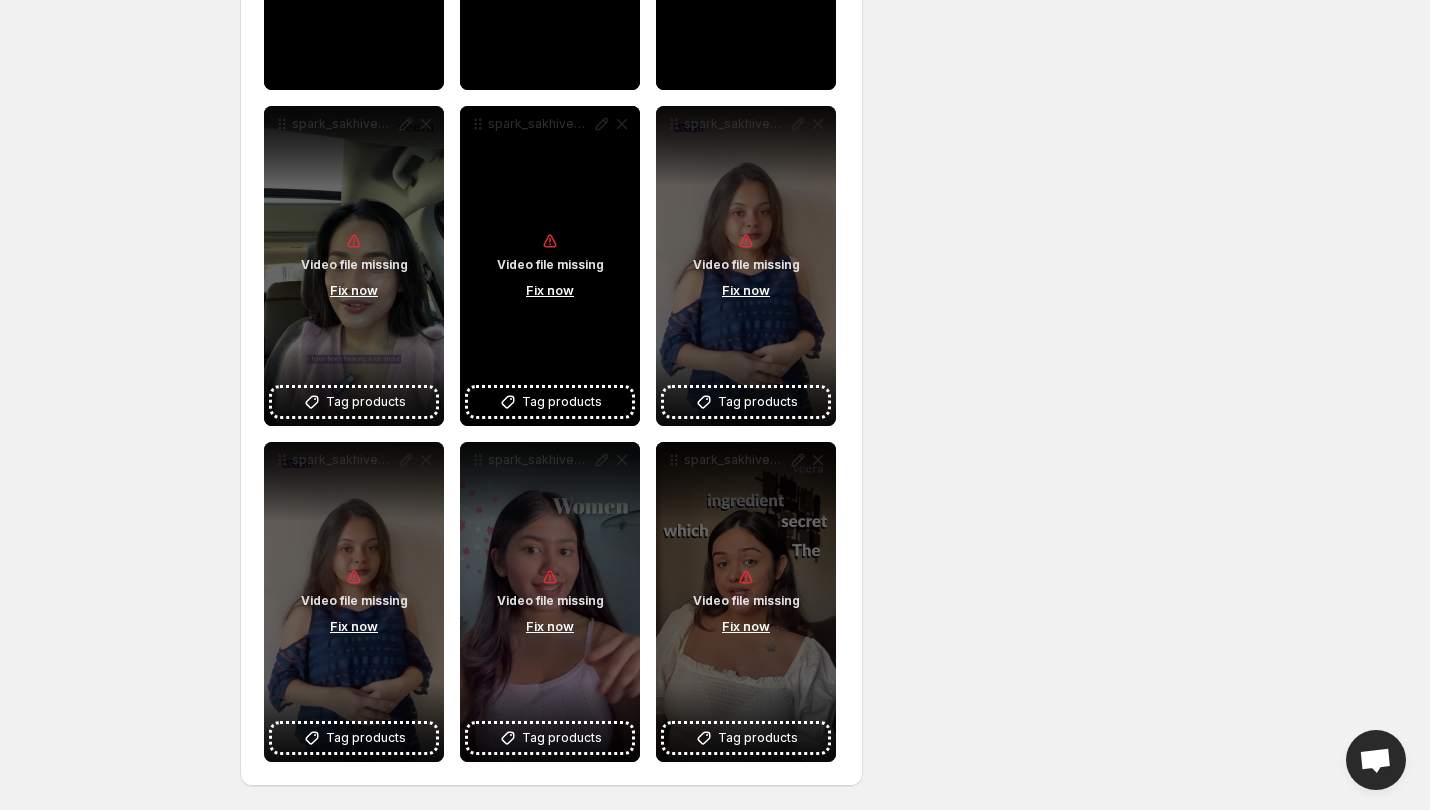 click on "Video file missing Fix now" at bounding box center (550, 266) 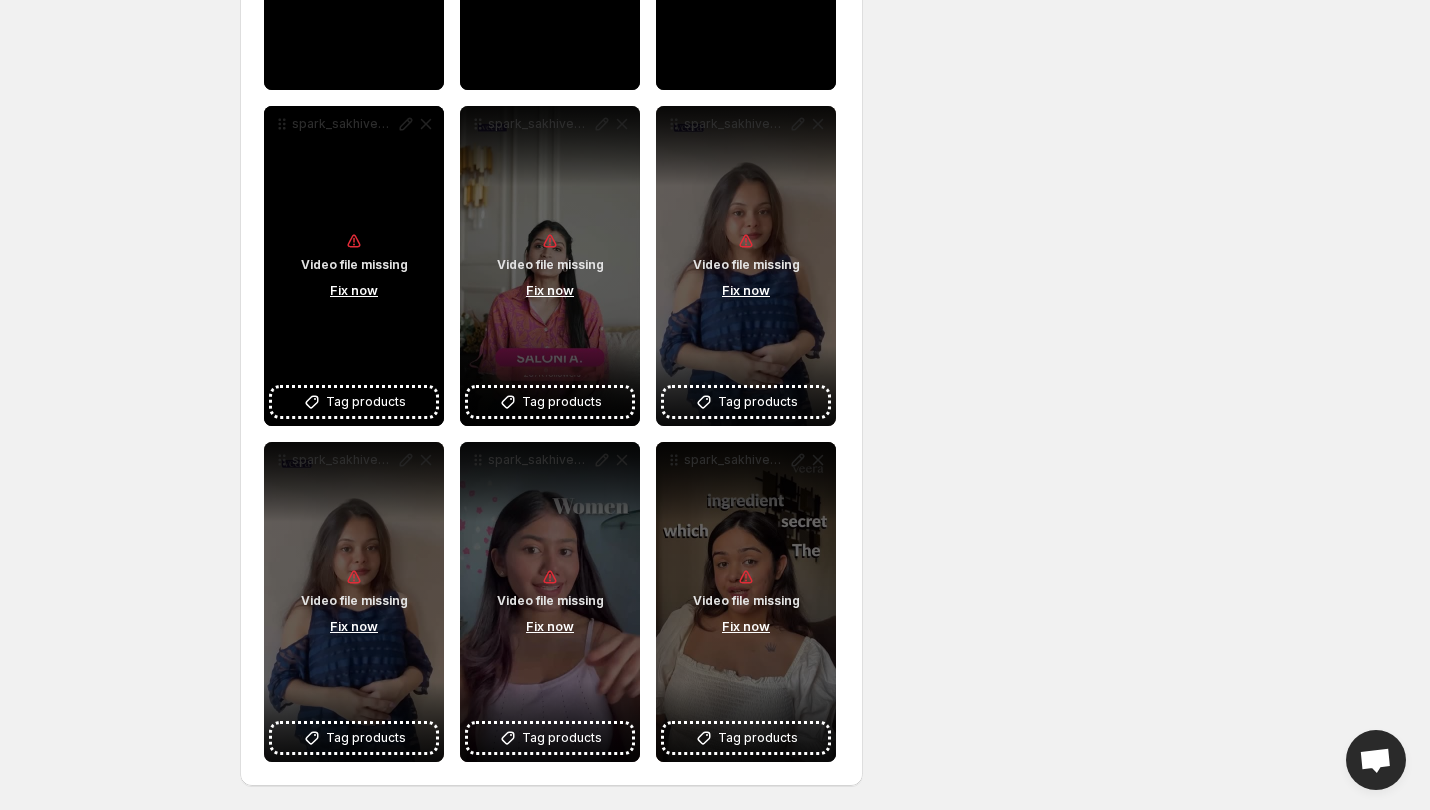 click on "Video file missing Fix now" at bounding box center (354, 266) 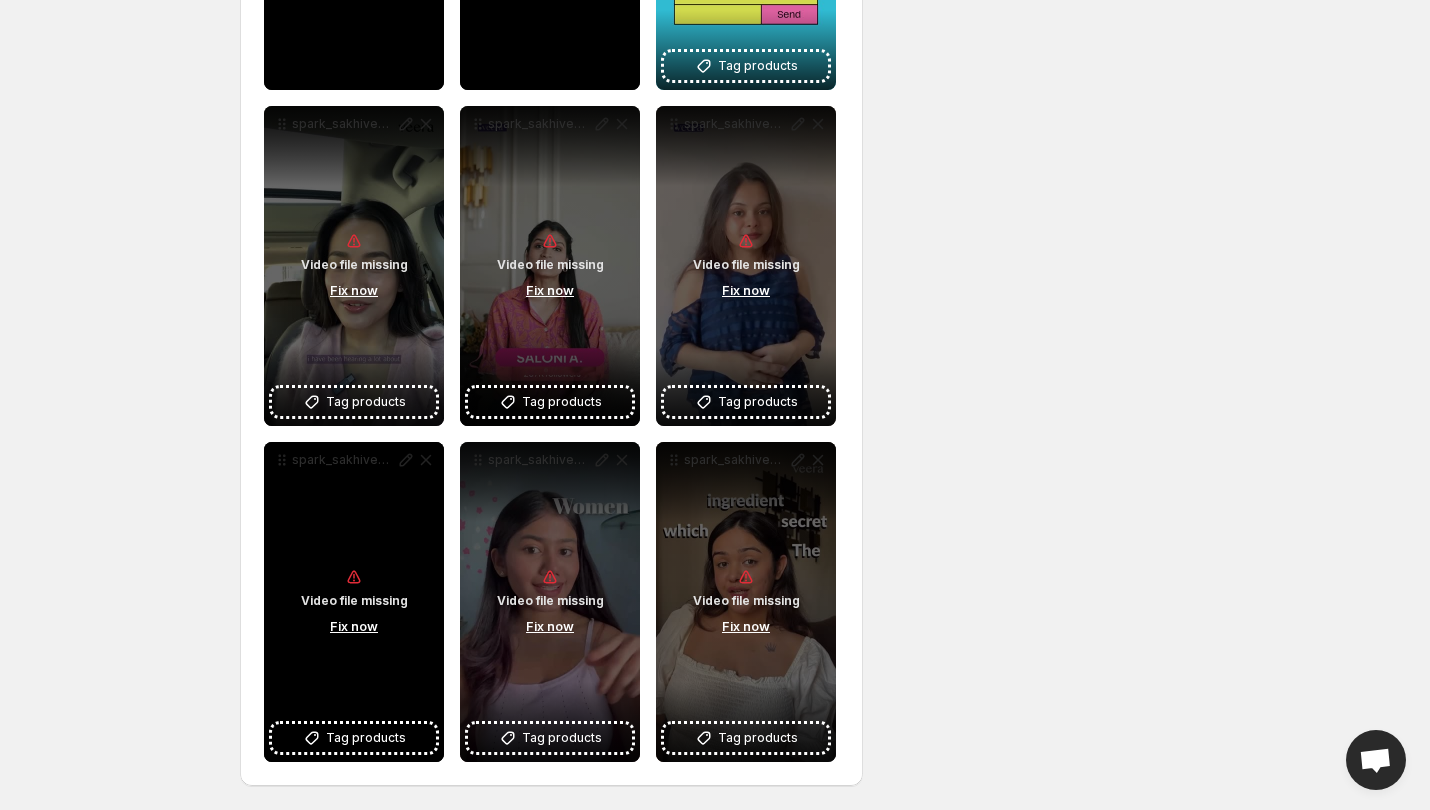 drag, startPoint x: 366, startPoint y: 608, endPoint x: 122, endPoint y: 576, distance: 246.08942 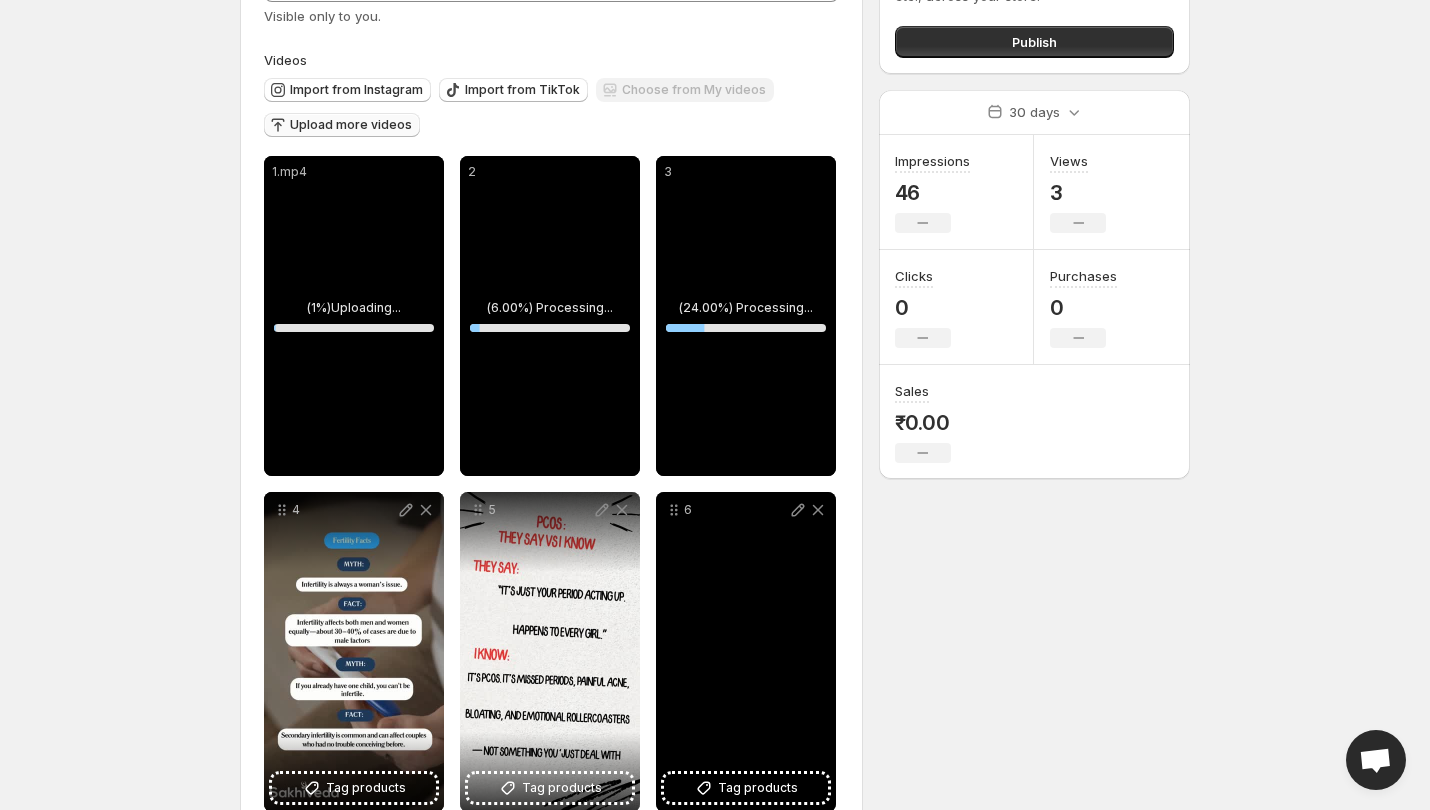 scroll, scrollTop: 0, scrollLeft: 0, axis: both 